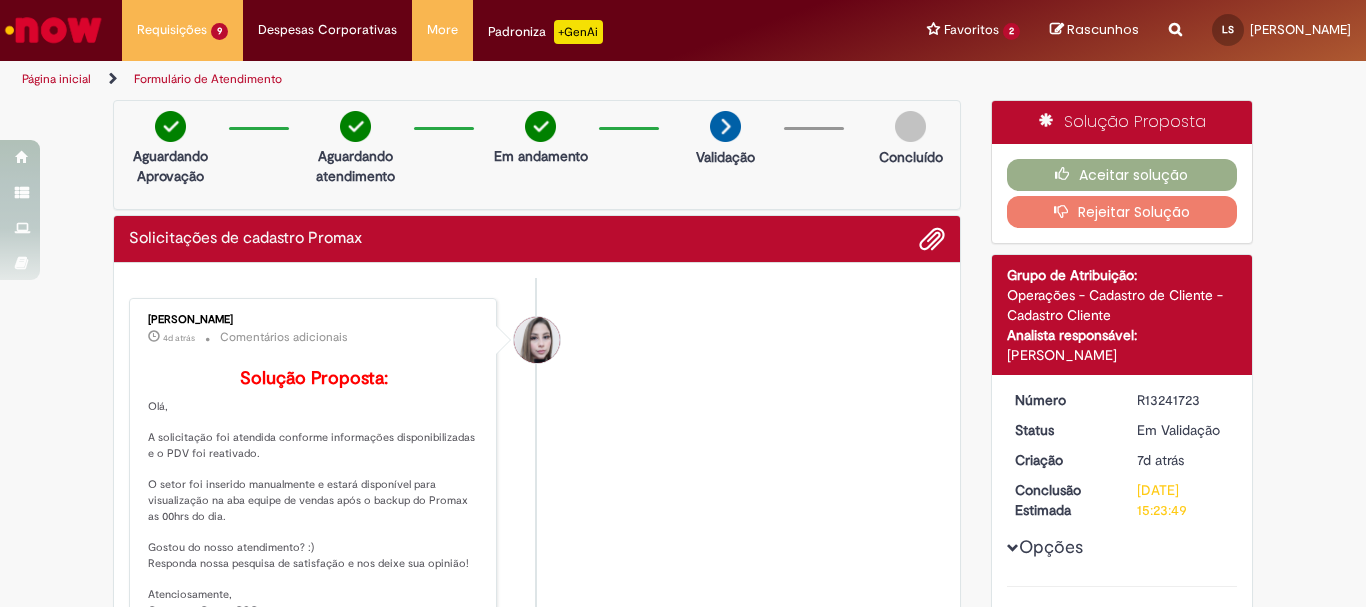scroll, scrollTop: 0, scrollLeft: 0, axis: both 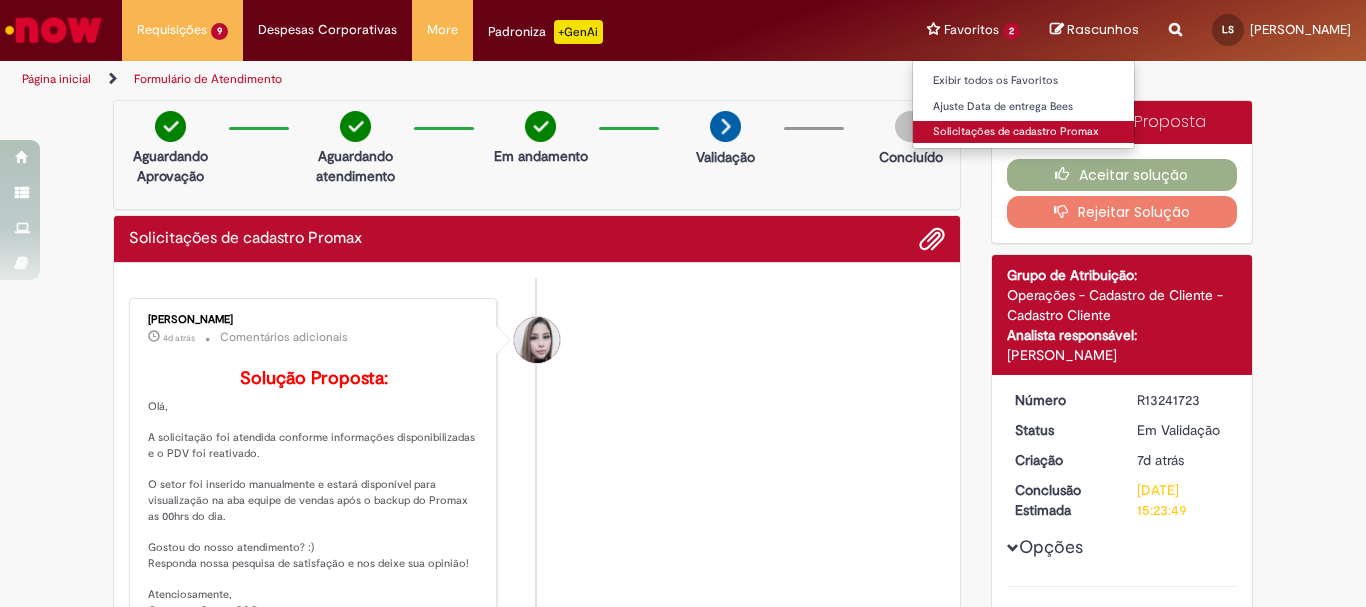 click on "Solicitações de cadastro Promax" at bounding box center [1023, 132] 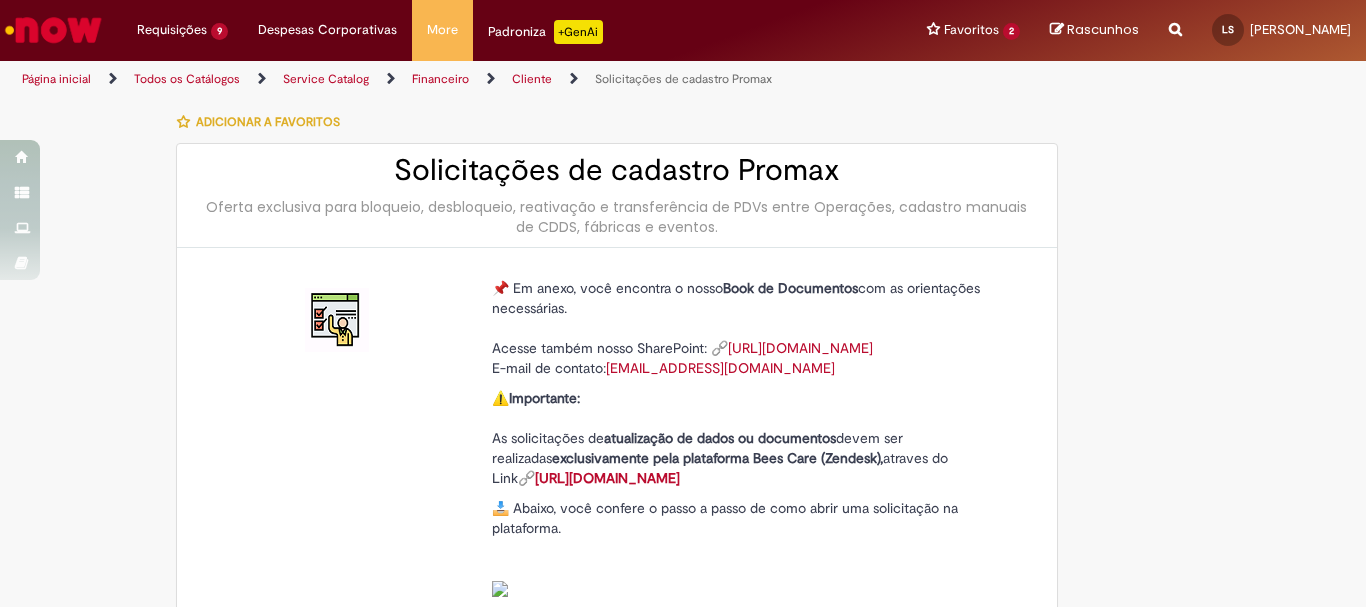 type on "**********" 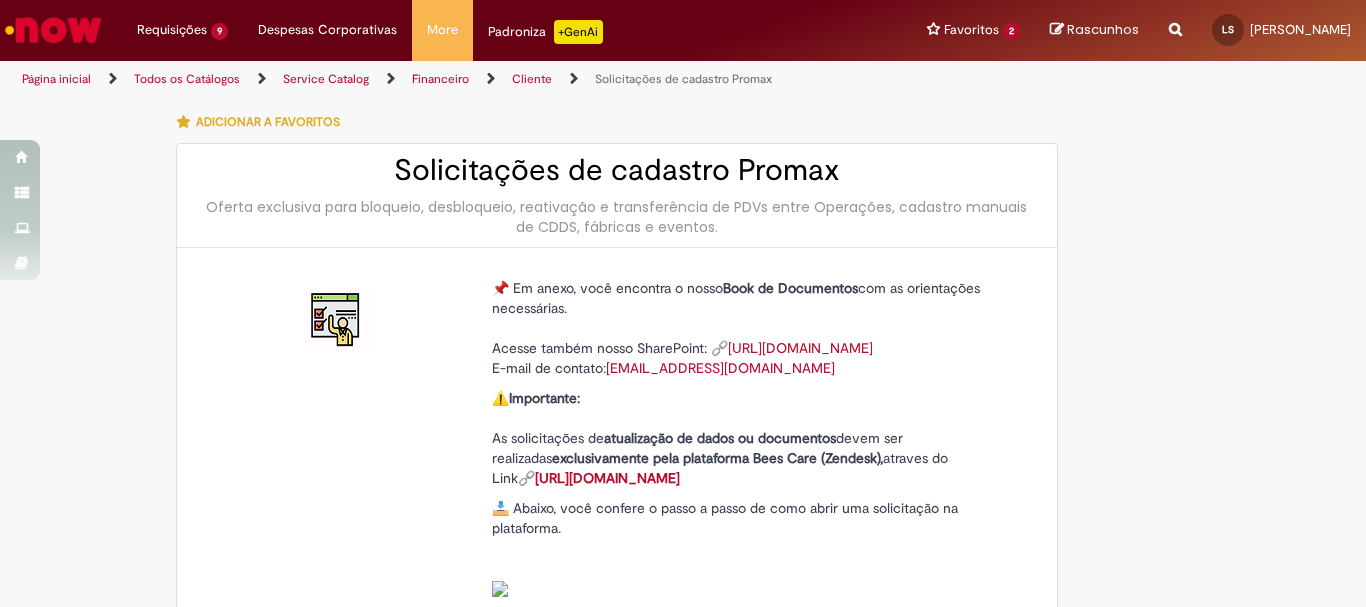 type on "**********" 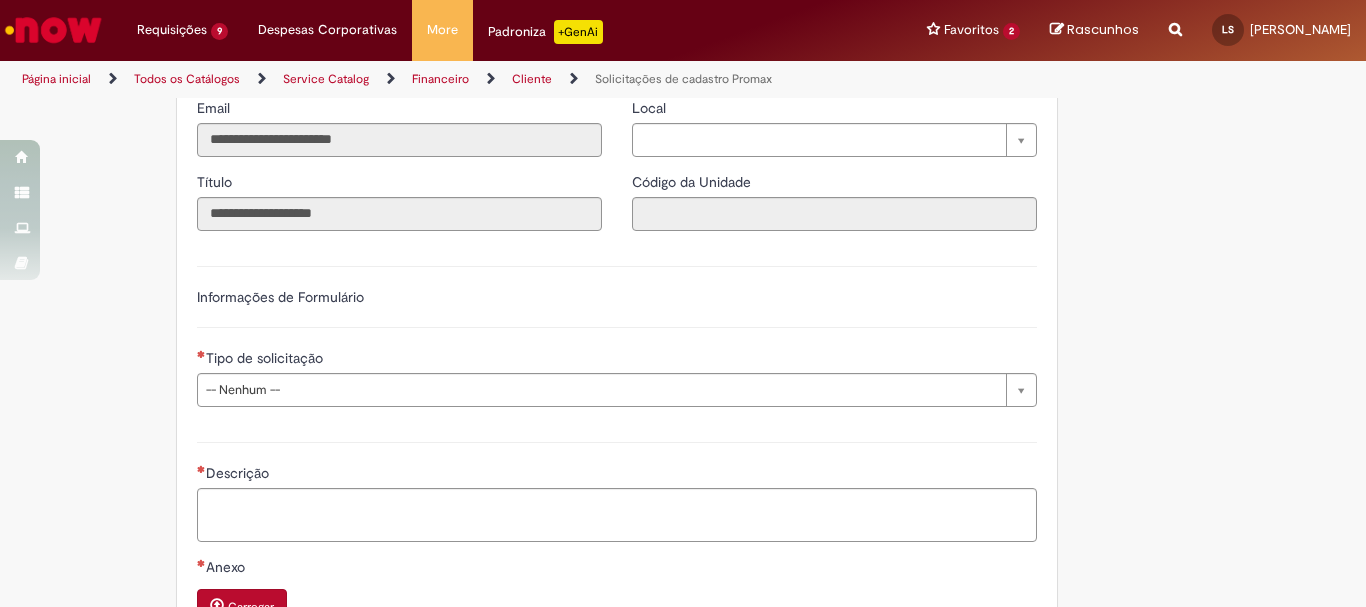 scroll, scrollTop: 800, scrollLeft: 0, axis: vertical 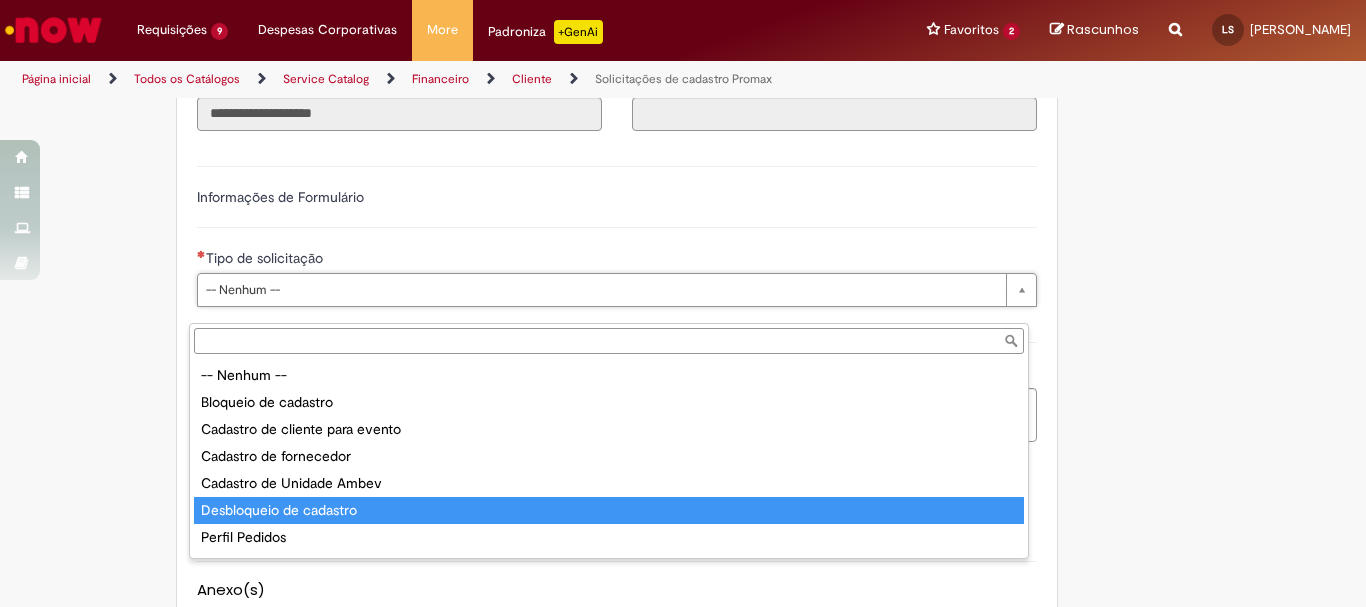 type on "**********" 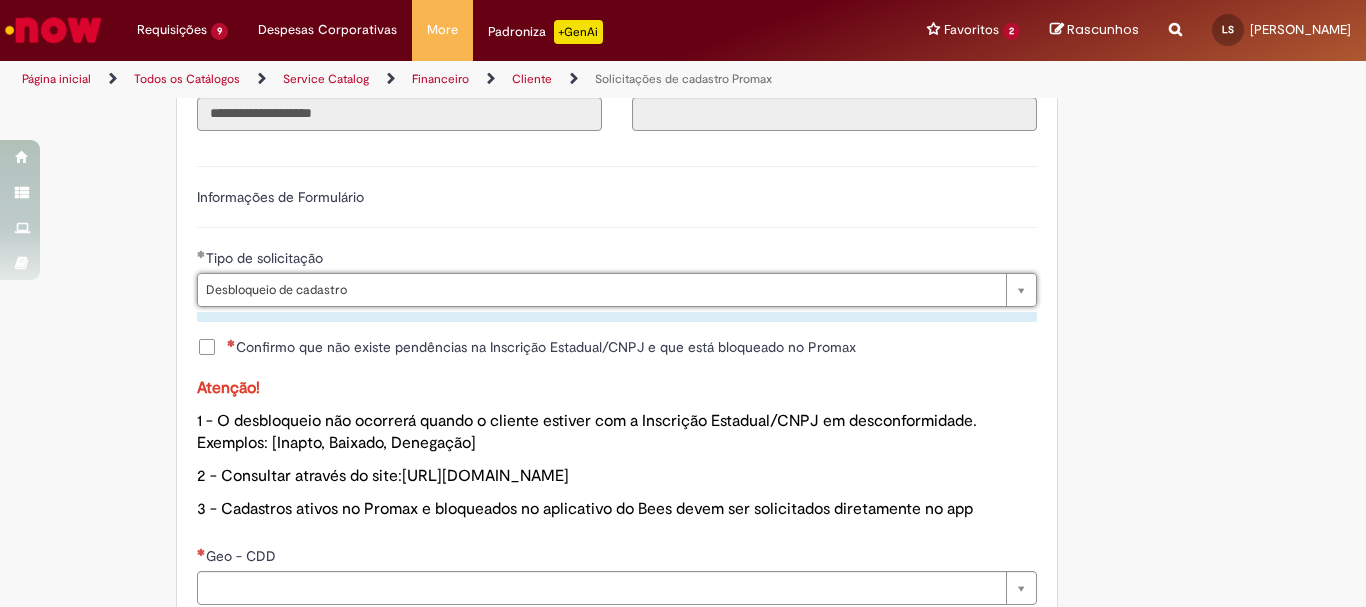click on "Confirmo que não existe pendências na Inscrição Estadual/CNPJ e que está bloqueado no Promax" at bounding box center [541, 347] 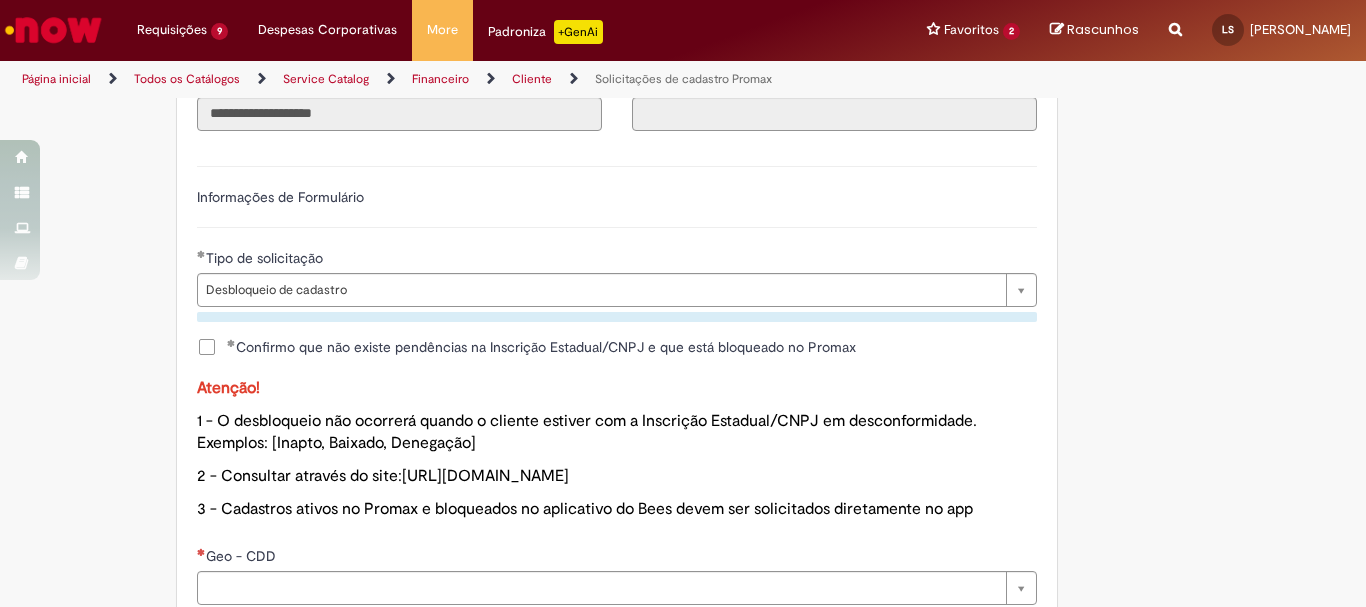 drag, startPoint x: 484, startPoint y: 209, endPoint x: 462, endPoint y: 234, distance: 33.30165 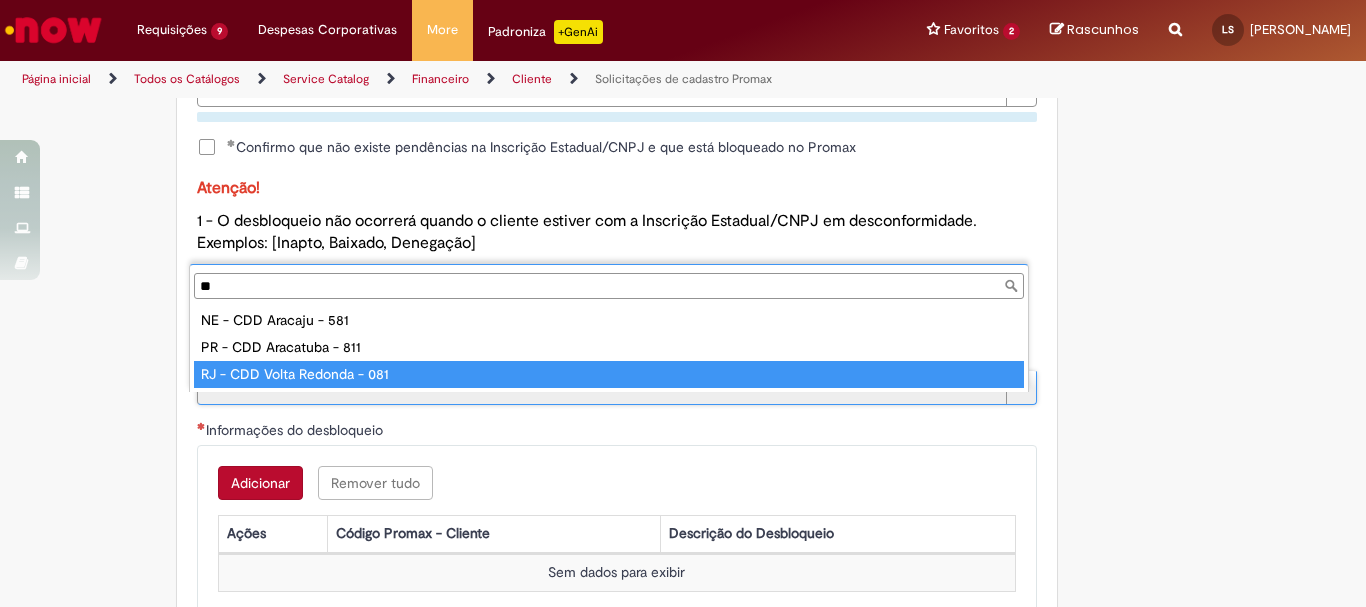 type on "**" 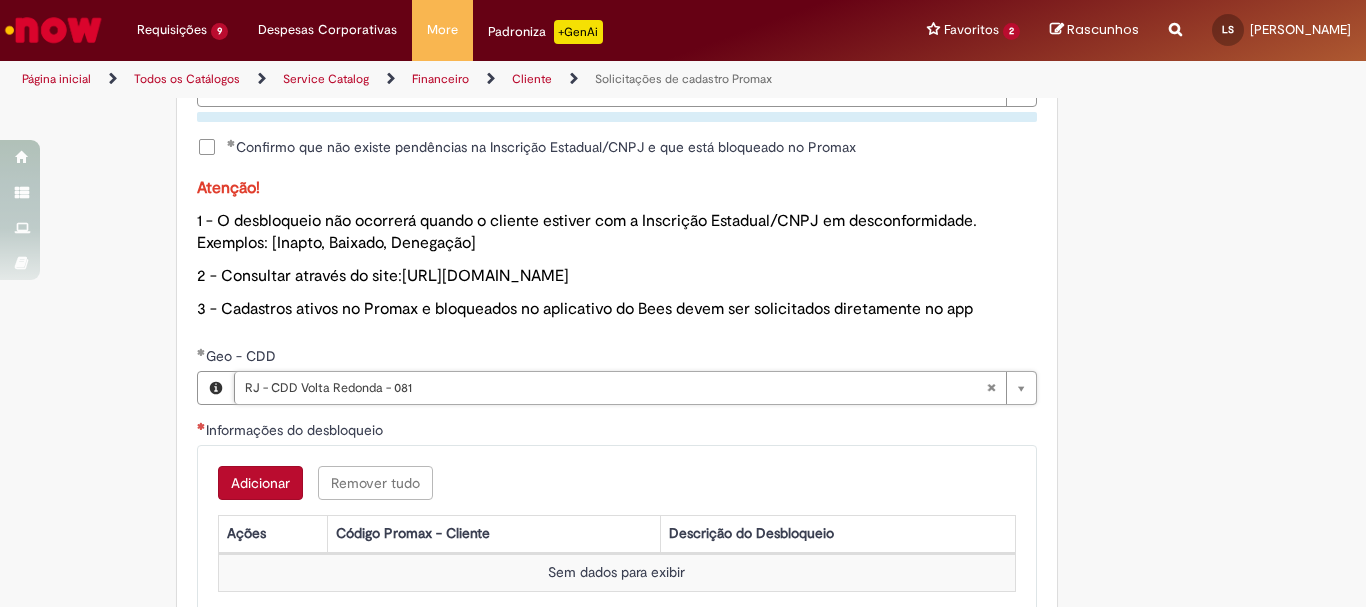 click on "Adicionar" at bounding box center (260, 483) 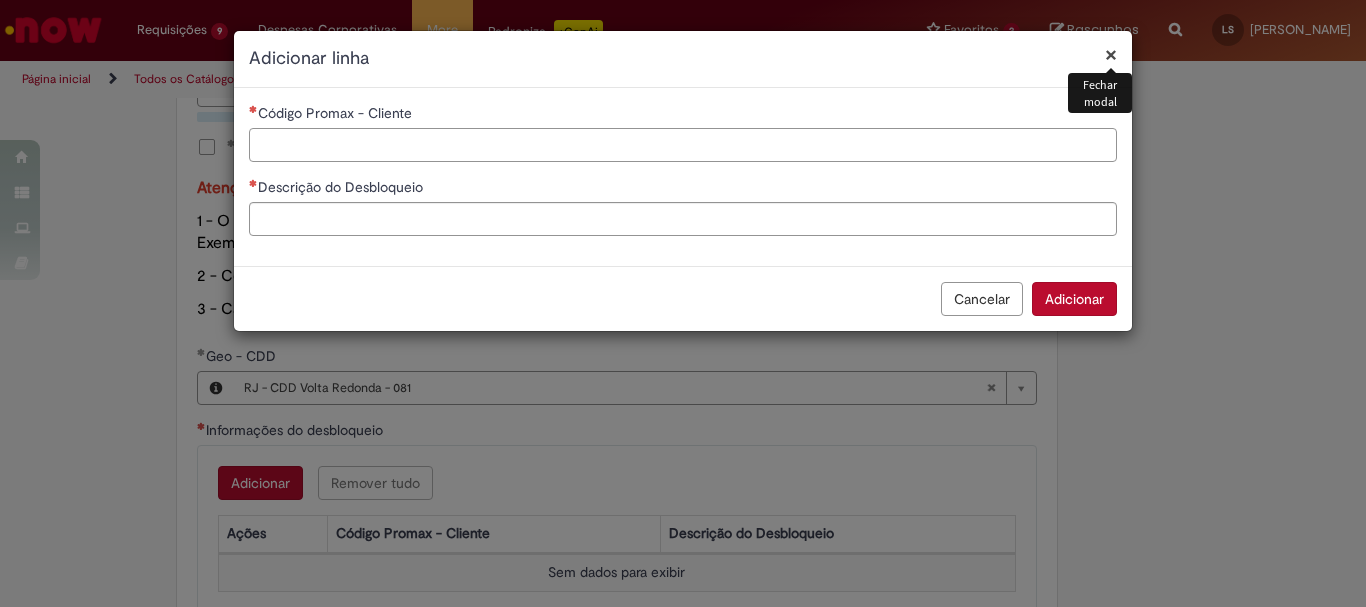 click on "Código Promax - Cliente" at bounding box center [683, 145] 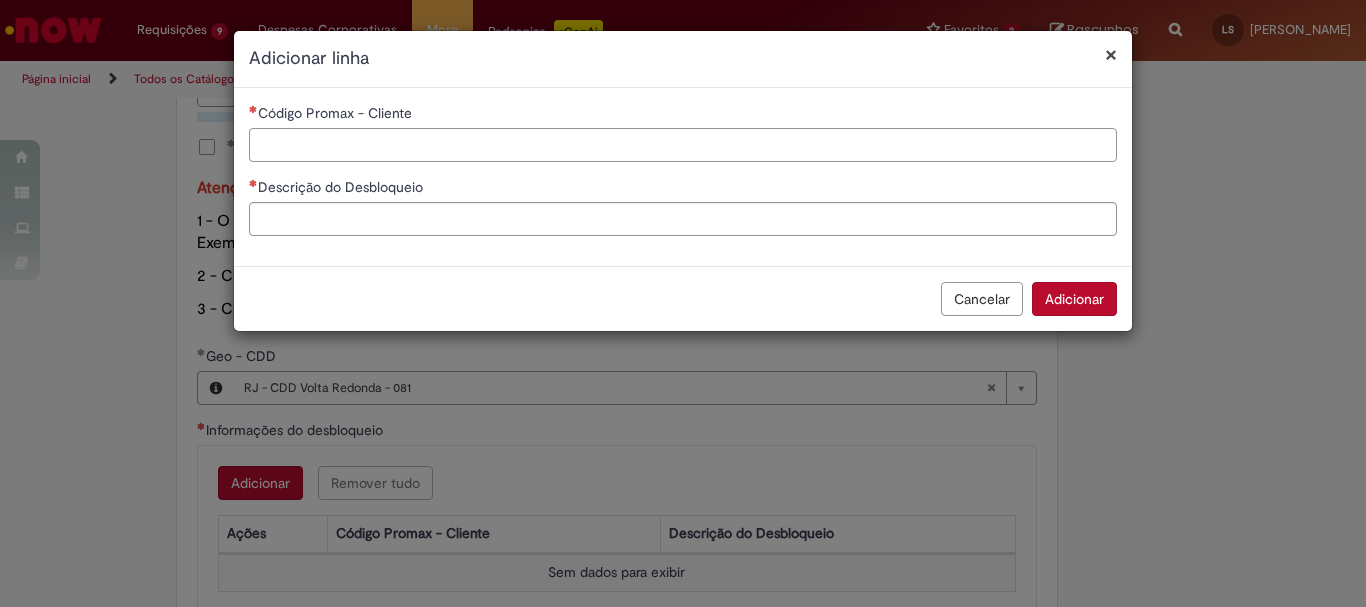 paste on "****" 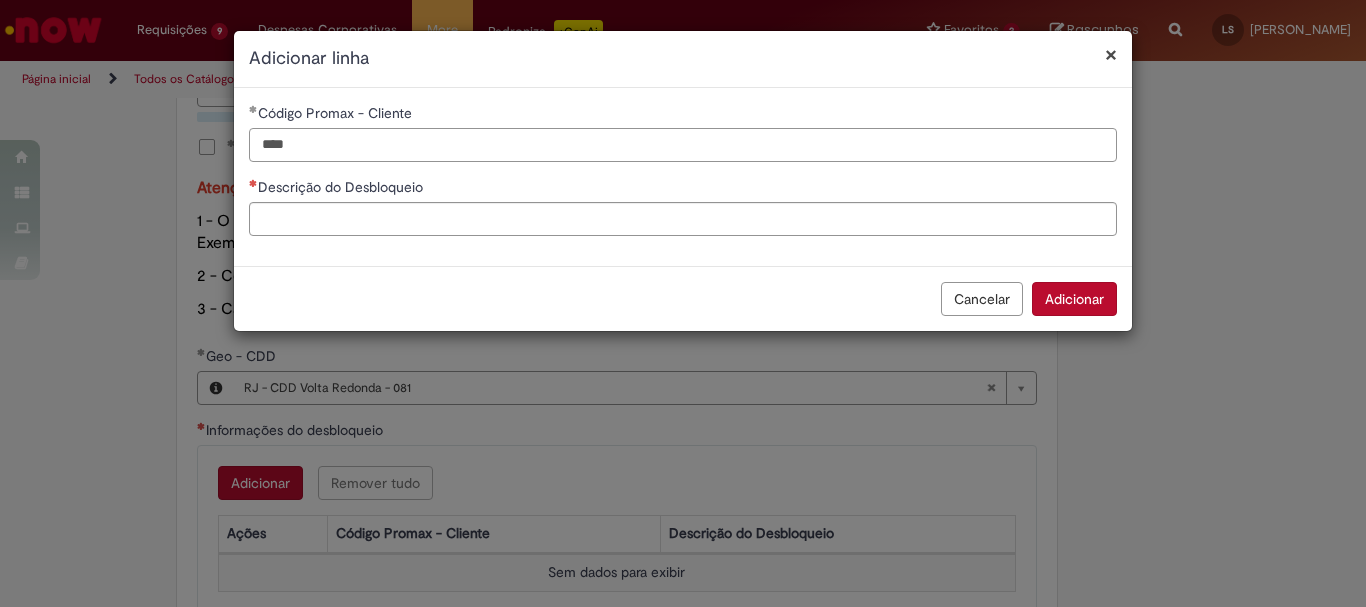type on "****" 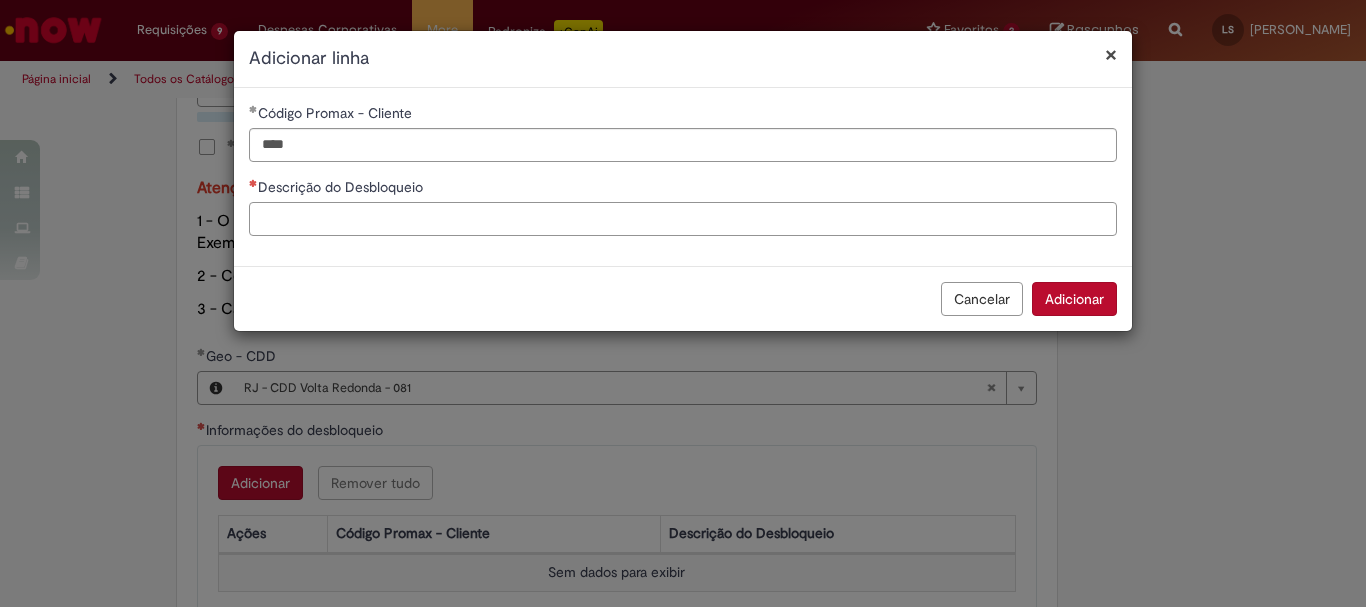 click on "Descrição do Desbloqueio" at bounding box center [683, 219] 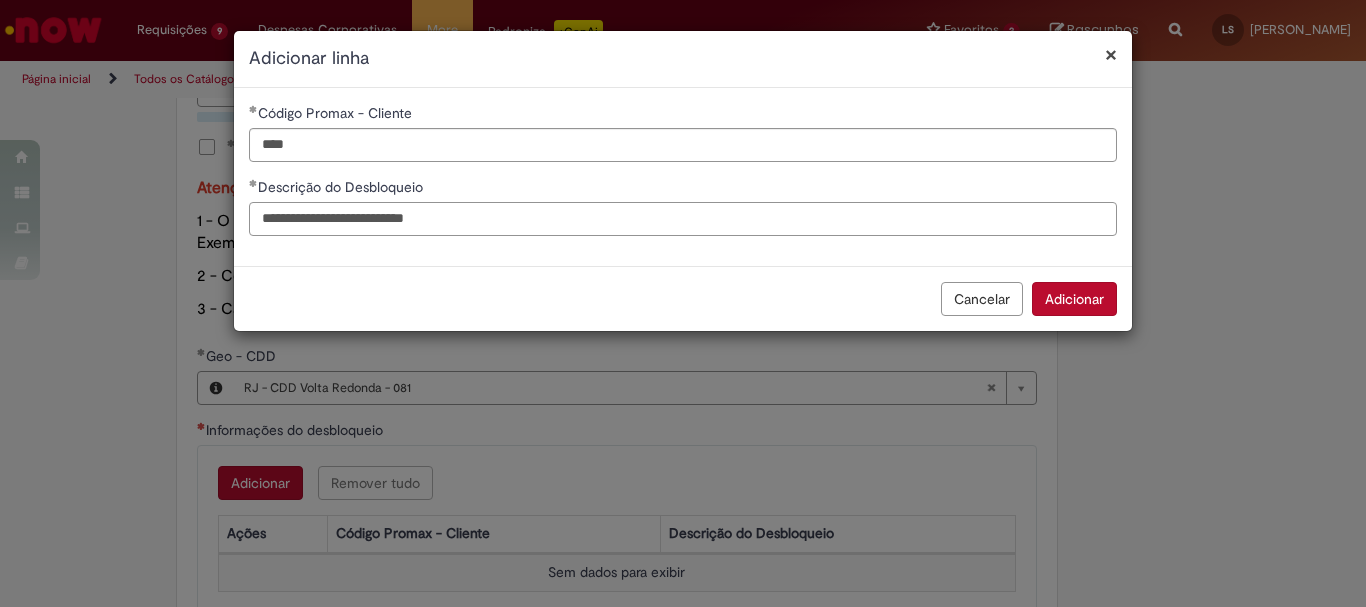 type on "**********" 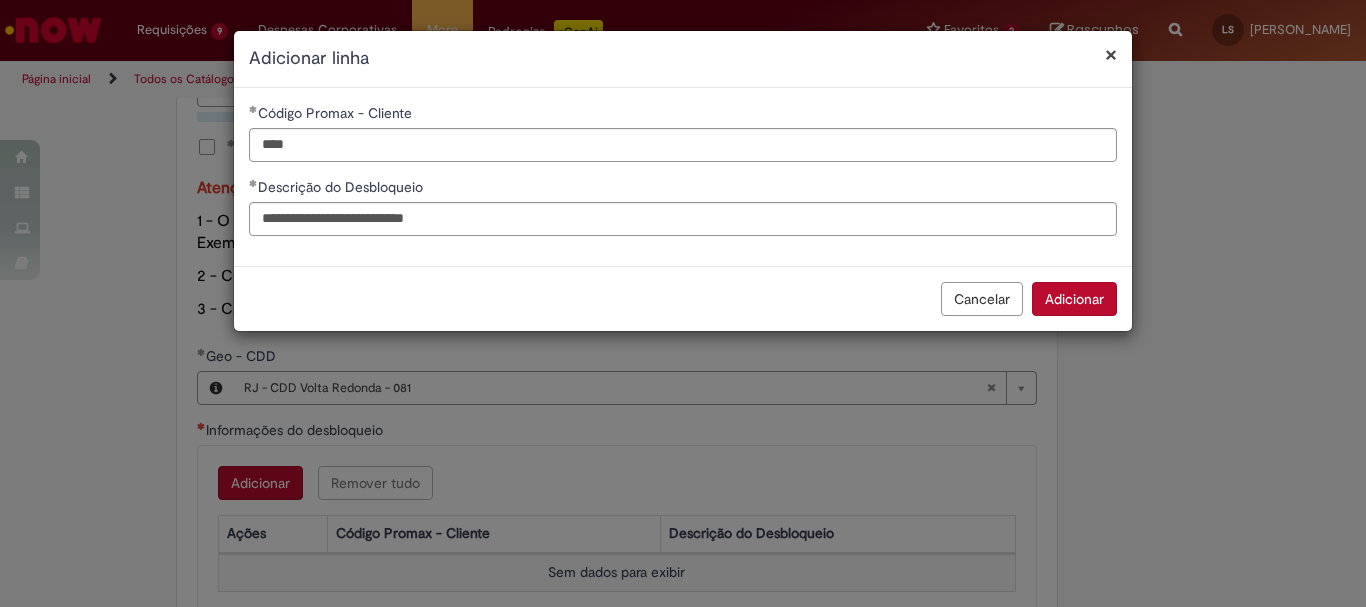 click on "Adicionar" at bounding box center [1074, 299] 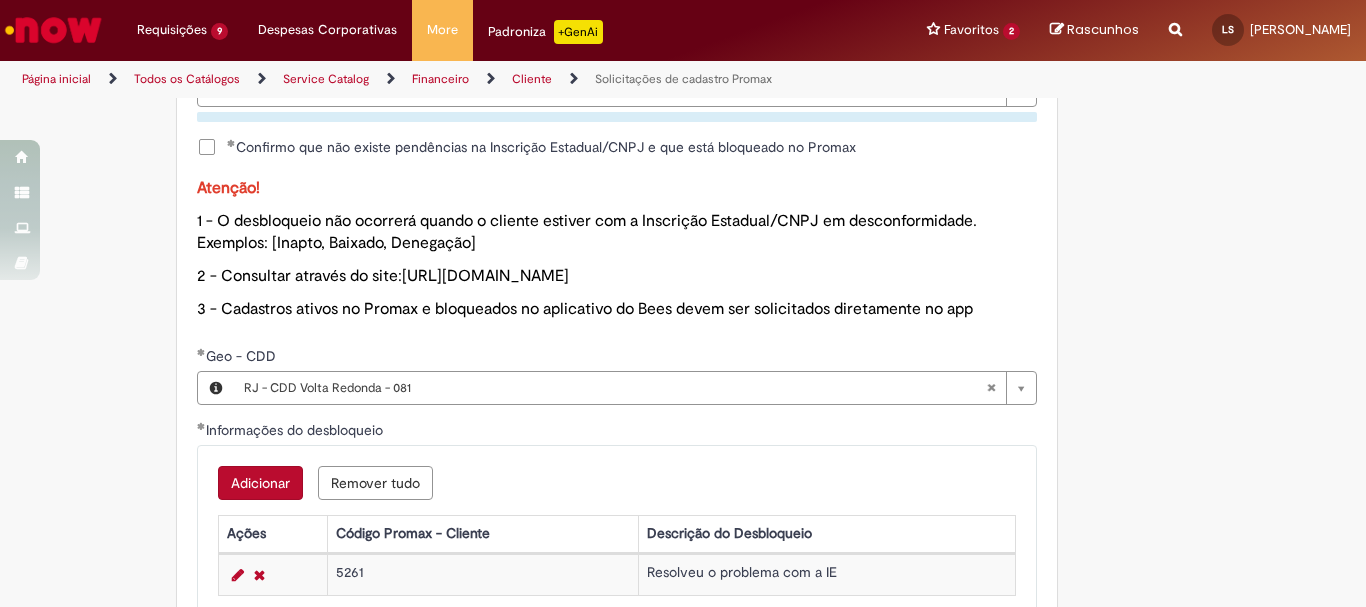 scroll, scrollTop: 1300, scrollLeft: 0, axis: vertical 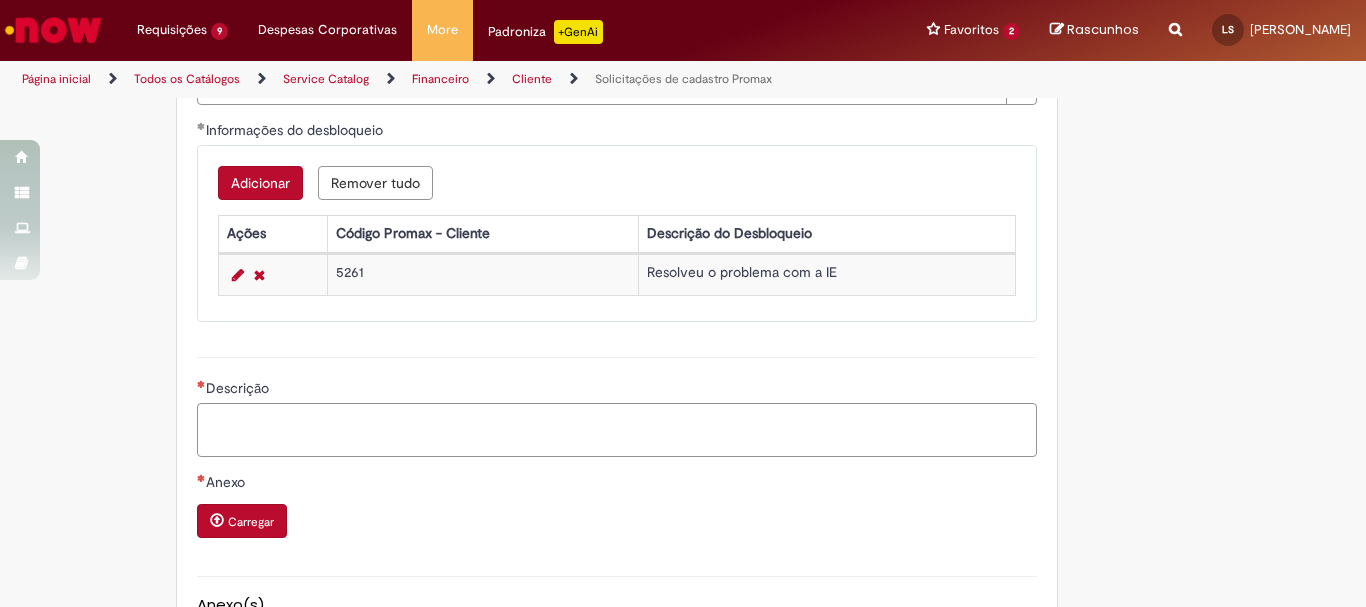 click on "Descrição" at bounding box center (617, 430) 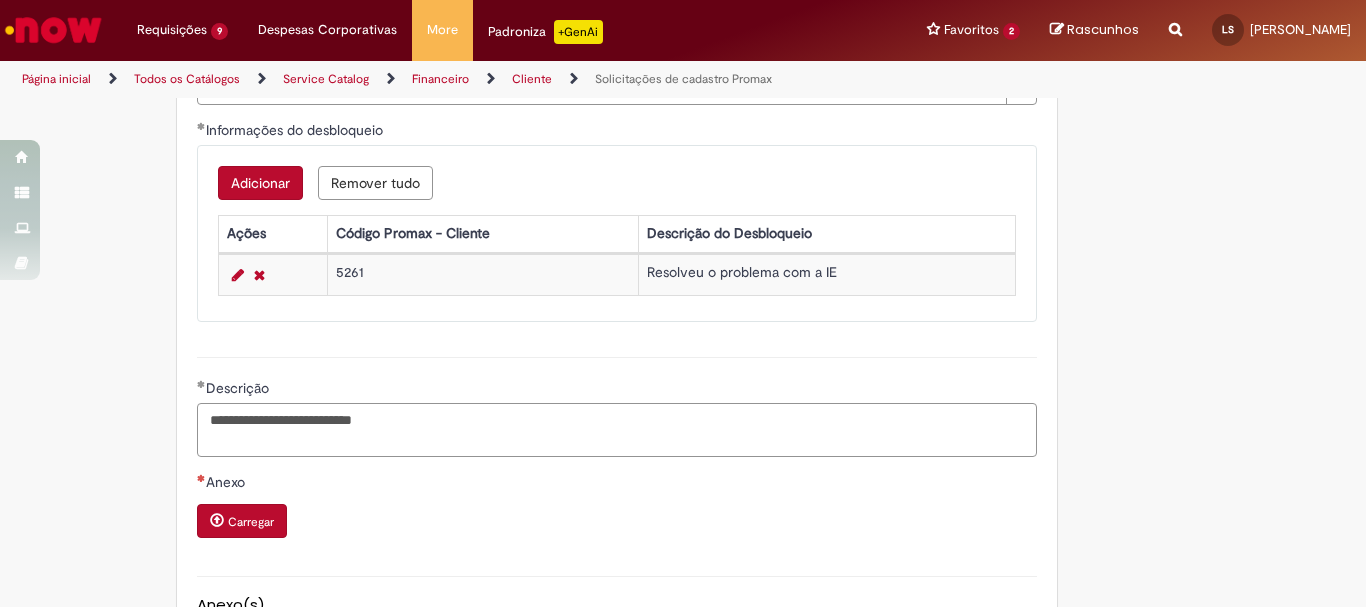 scroll, scrollTop: 1535, scrollLeft: 0, axis: vertical 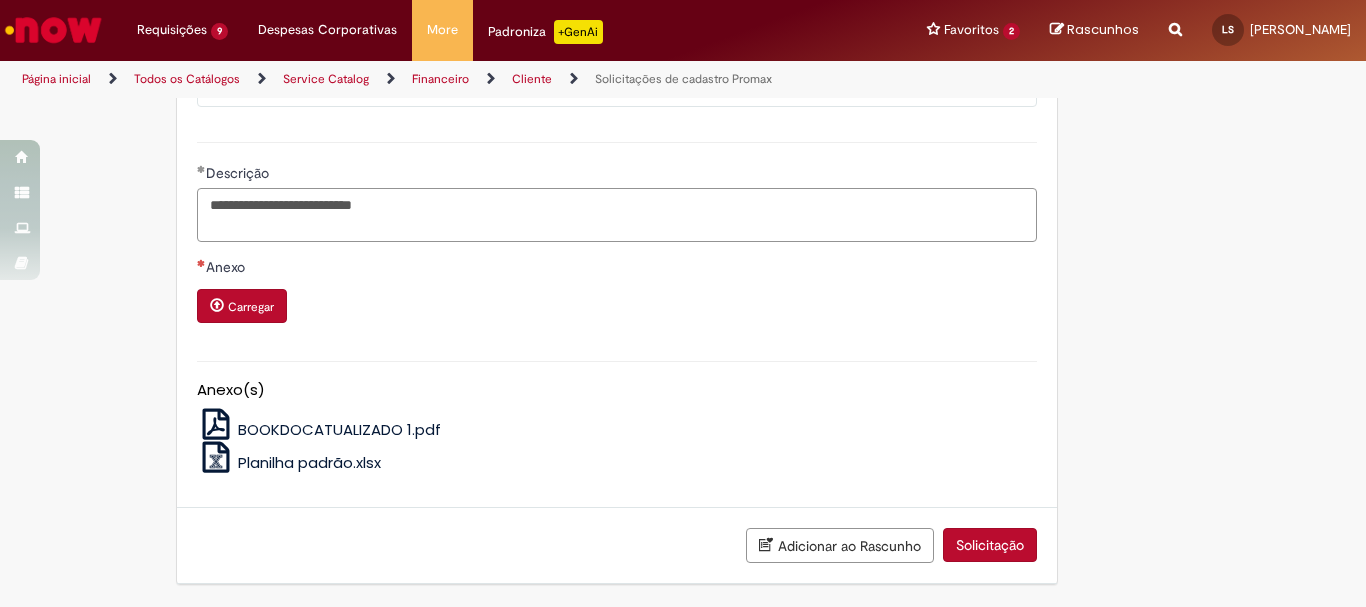 type on "**********" 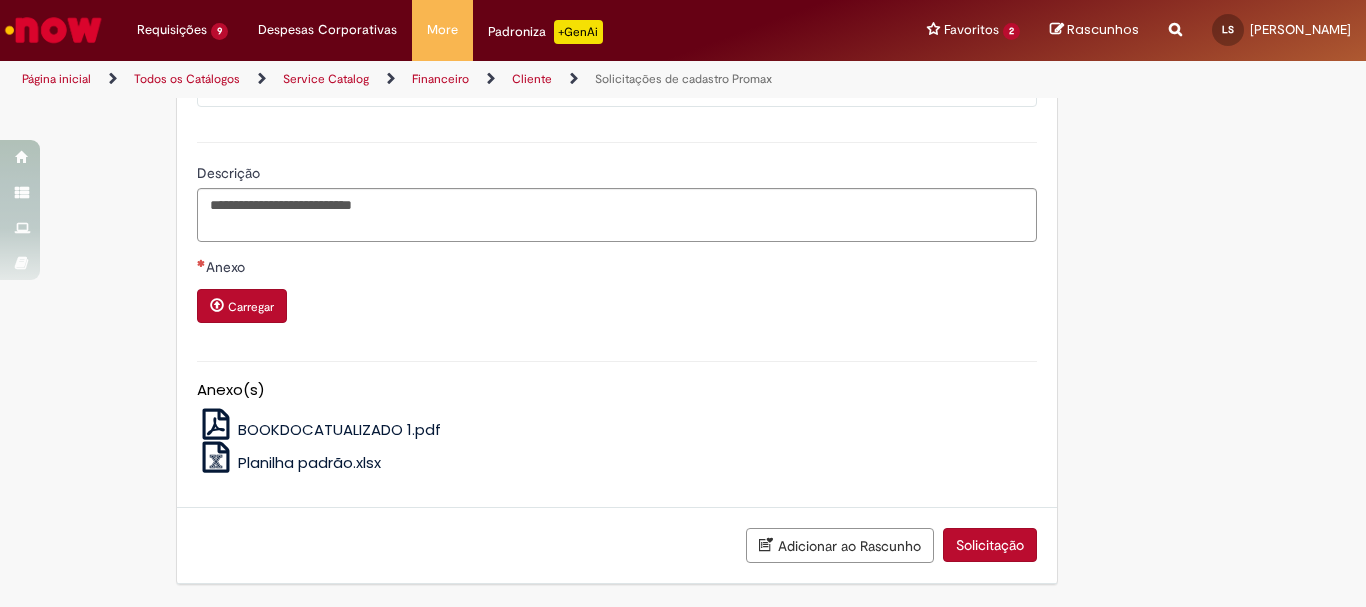 click on "Adicionar a Favoritos
Solicitações de cadastro Promax
Oferta exclusiva para bloqueio, desbloqueio, reativação e transferência de PDVs entre Operações, cadastro manuais de CDDS, fábricas e eventos.
📌 Em anexo, você encontra o nosso  Book de Documentos  com as orientações necessárias. Acesse também nosso SharePoint: 🔗  [URL][DOMAIN_NAME] E-mail de contato:   [EMAIL_ADDRESS][DOMAIN_NAME]
⚠️  Importante: As solicitações de  atualização de dados ou documentos  devem ser realizadas  exclusivamente pela plataforma Bees Care (Zendesk),  atraves do Link 🔗  [URL][DOMAIN_NAME]
📥 Abaixo, você confere o passo a passo de como abrir uma solicitação na plataforma.
SAP Interim Country Code ** Favorecido" at bounding box center (683, -405) 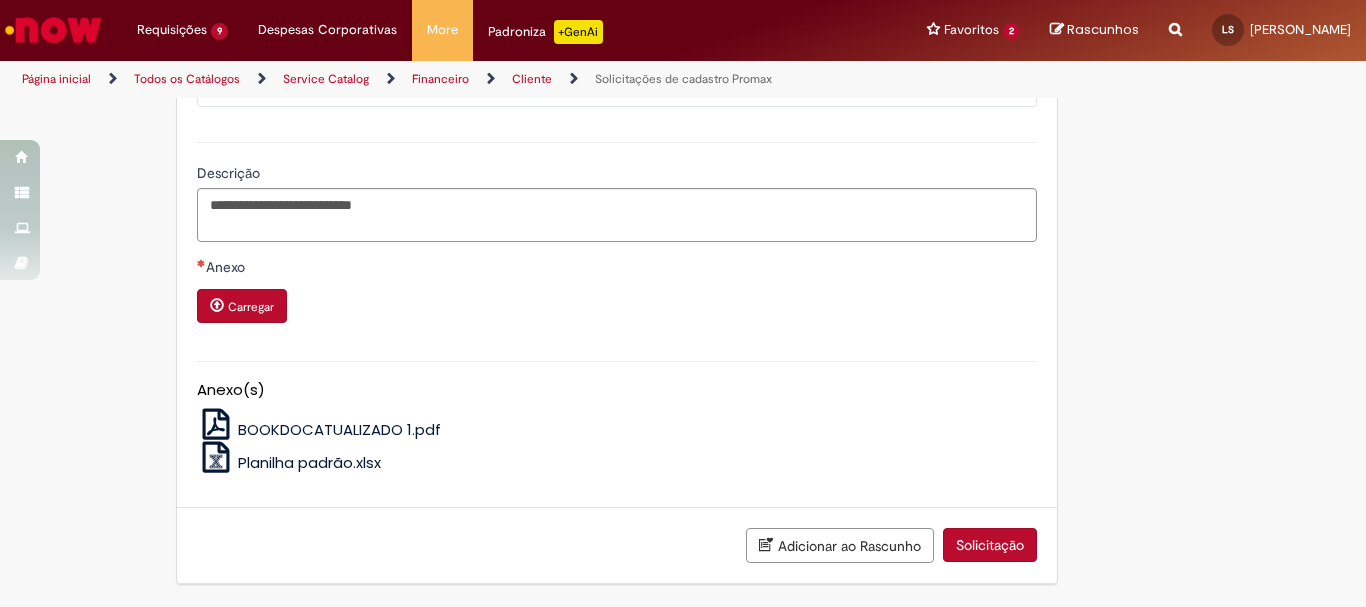 click on "Carregar" at bounding box center (251, 307) 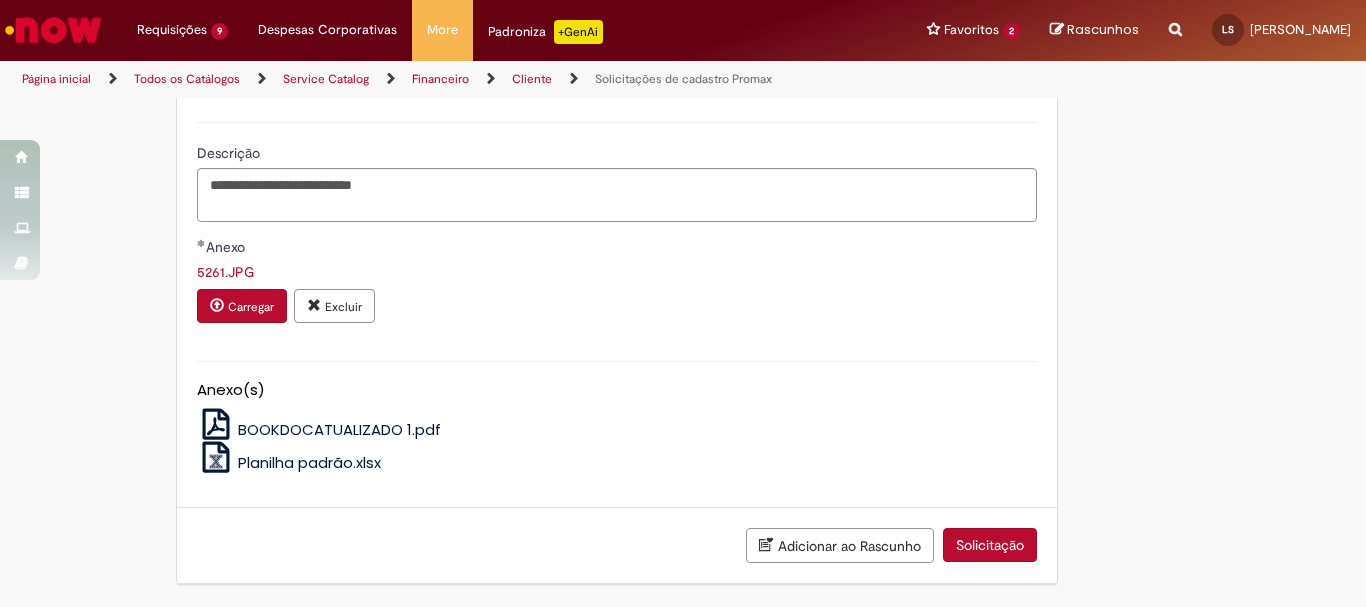 click on "Solicitação" at bounding box center [990, 545] 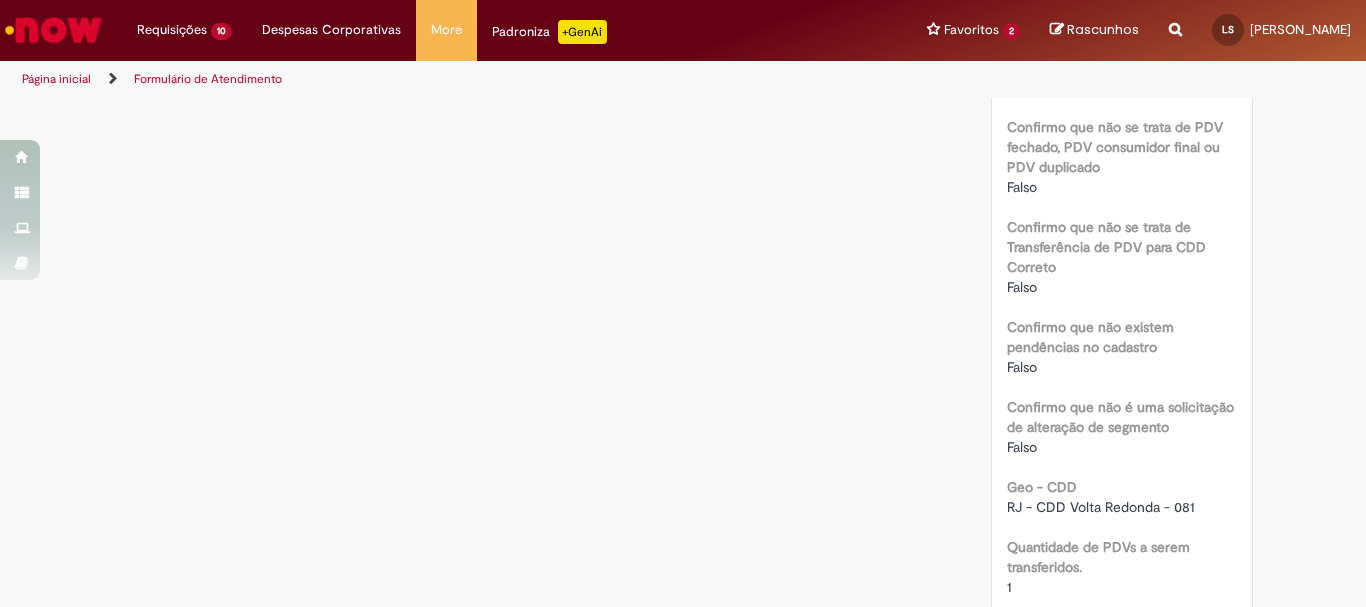 scroll, scrollTop: 0, scrollLeft: 0, axis: both 